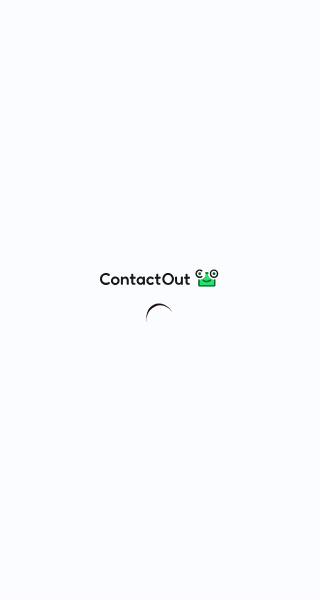 scroll, scrollTop: 0, scrollLeft: 0, axis: both 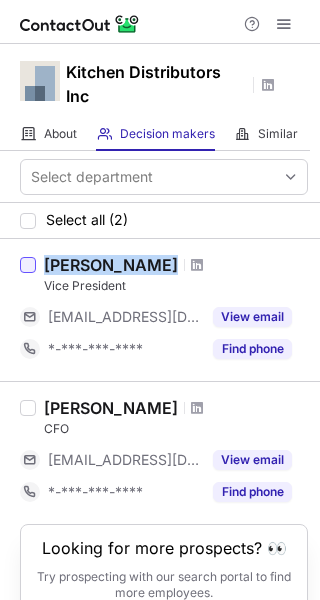 drag, startPoint x: 143, startPoint y: 271, endPoint x: 34, endPoint y: 270, distance: 109.004585 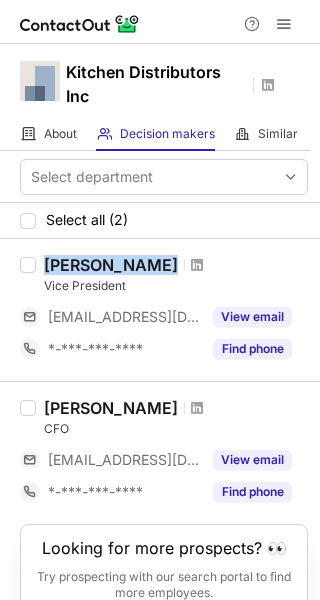 copy on "[PERSON_NAME]" 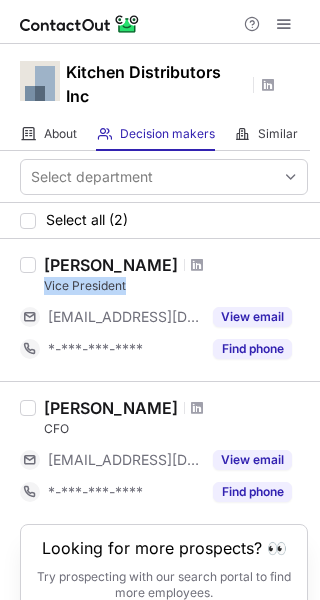 drag, startPoint x: 149, startPoint y: 291, endPoint x: 36, endPoint y: 294, distance: 113.03982 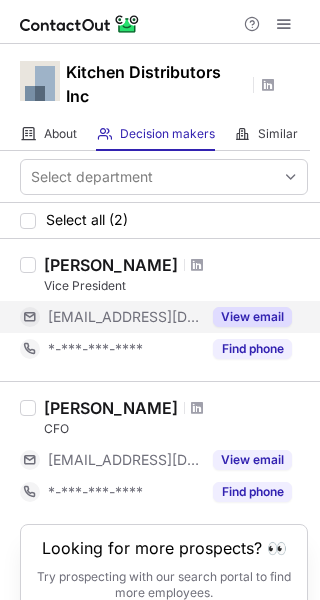 click on "View email" at bounding box center (252, 317) 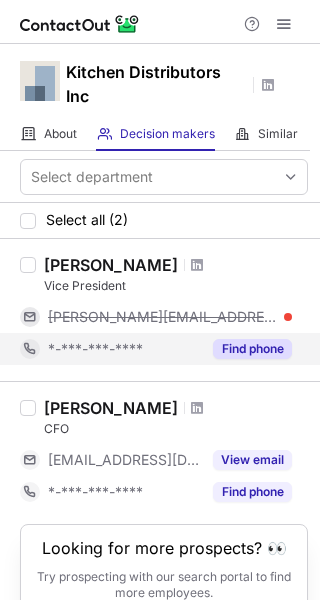 click on "Find phone" at bounding box center [252, 349] 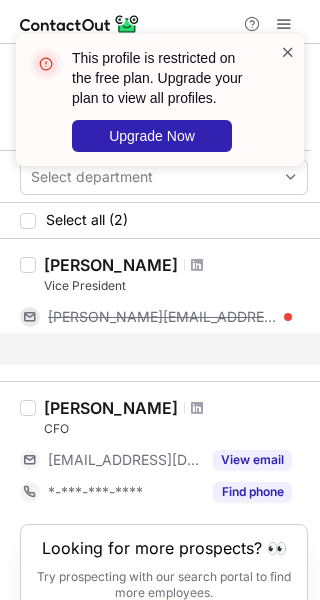 click at bounding box center (288, 52) 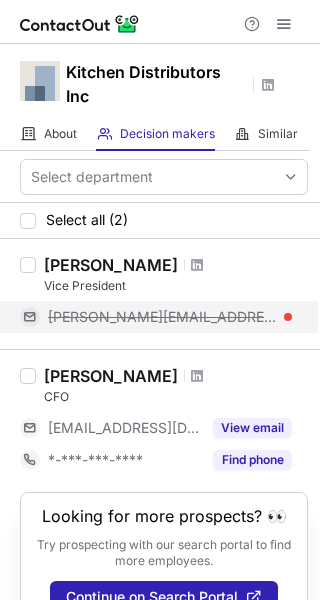 click on "bob@kitchendistributorsinc.com" at bounding box center [162, 317] 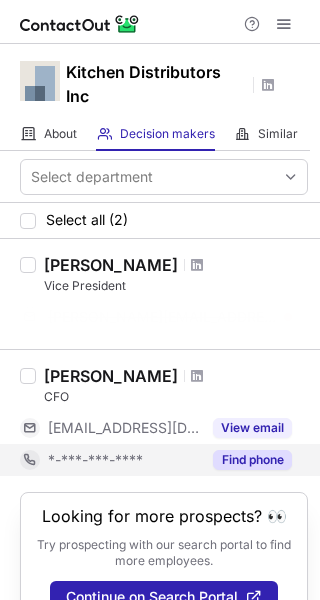 click on "Find phone" at bounding box center [252, 460] 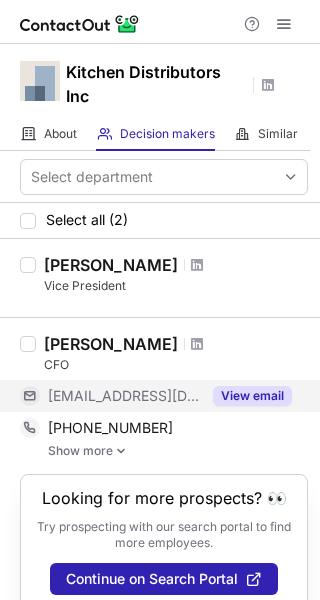 click on "View email" at bounding box center (252, 396) 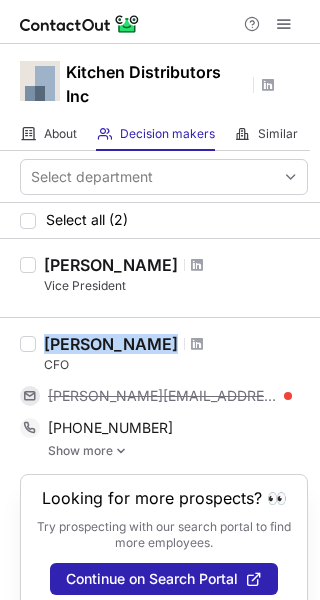 drag, startPoint x: 160, startPoint y: 342, endPoint x: 49, endPoint y: 343, distance: 111.0045 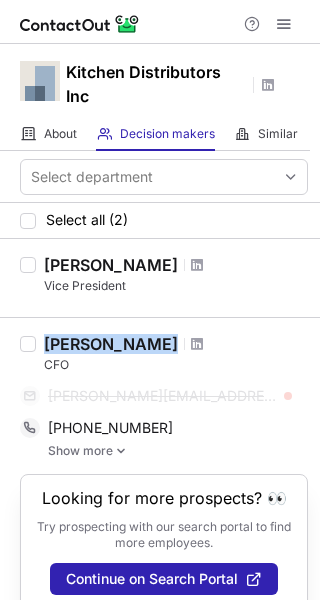copy on "Mike Stephens" 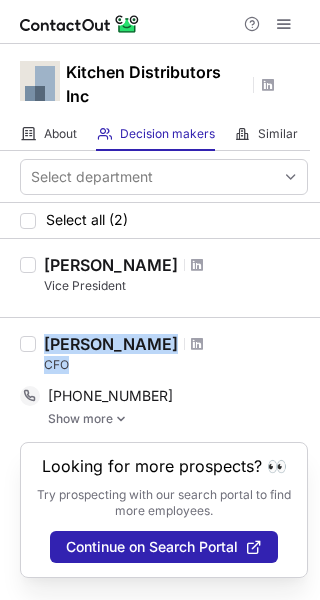 drag, startPoint x: 97, startPoint y: 362, endPoint x: 31, endPoint y: 360, distance: 66.0303 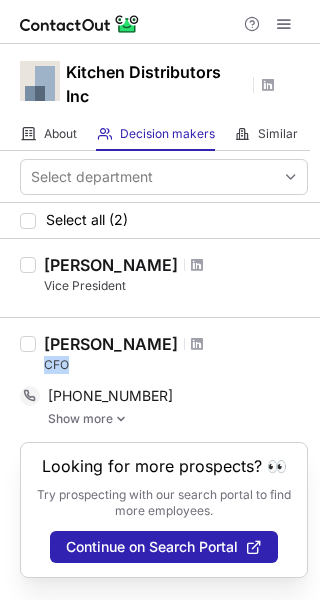 drag, startPoint x: 85, startPoint y: 359, endPoint x: 38, endPoint y: 363, distance: 47.169907 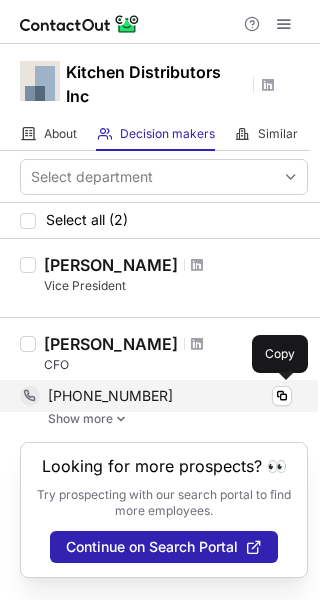 click on "+16199931555" at bounding box center [170, 396] 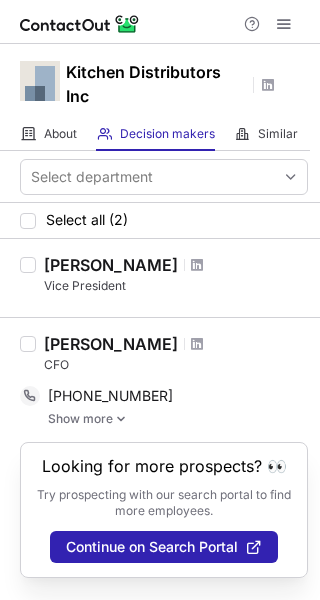 click at bounding box center (121, 419) 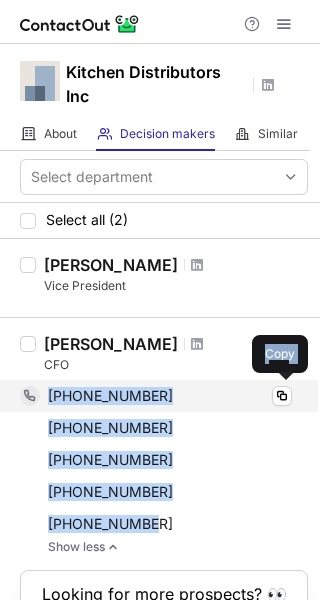 drag, startPoint x: 152, startPoint y: 525, endPoint x: 50, endPoint y: 398, distance: 162.88953 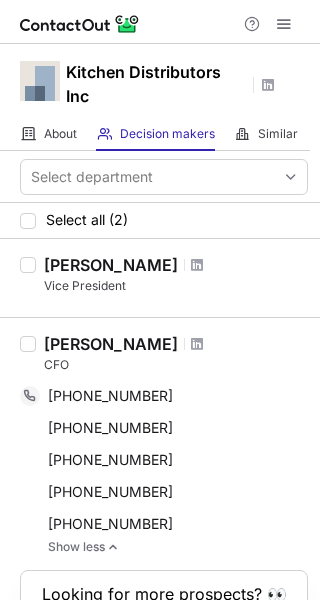 click on "Mike Stephens CFO +16199931555 Copy +16192728858 Copy +14795217607 Copy +14794431555 Copy +15014431555 Copy Show less" at bounding box center (160, 443) 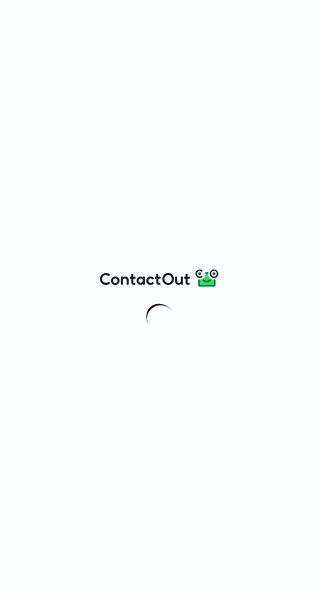 scroll, scrollTop: 0, scrollLeft: 0, axis: both 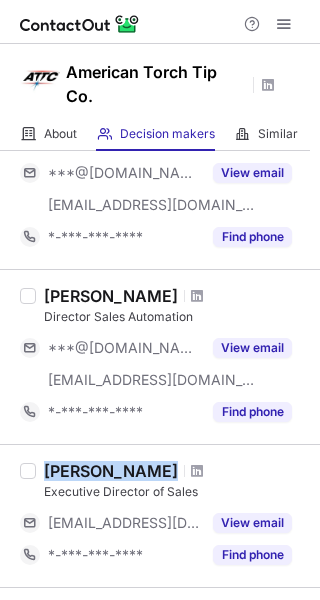 drag, startPoint x: 122, startPoint y: 471, endPoint x: 44, endPoint y: 470, distance: 78.00641 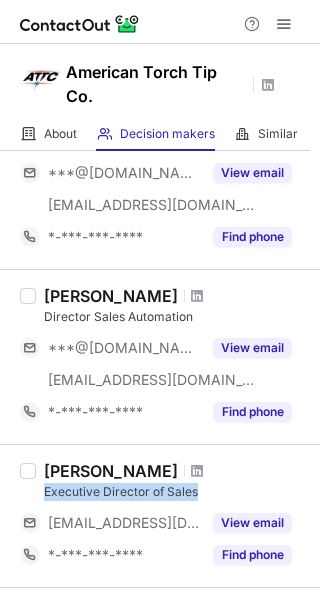 drag, startPoint x: 202, startPoint y: 492, endPoint x: 78, endPoint y: 491, distance: 124.004036 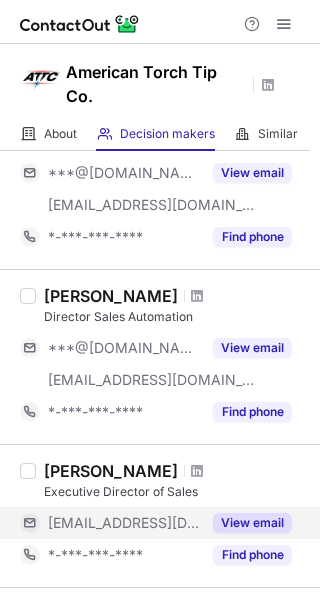 click on "***@attcusa.com" at bounding box center (124, 523) 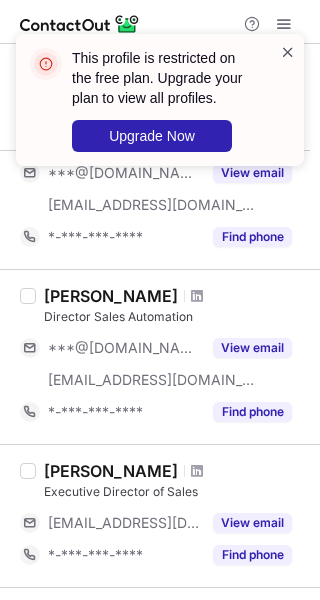 click at bounding box center (288, 52) 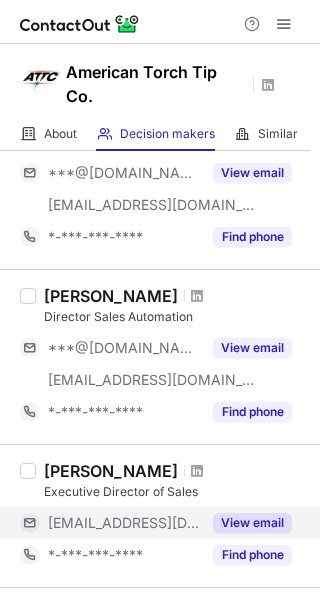 click on "View email" at bounding box center (252, 523) 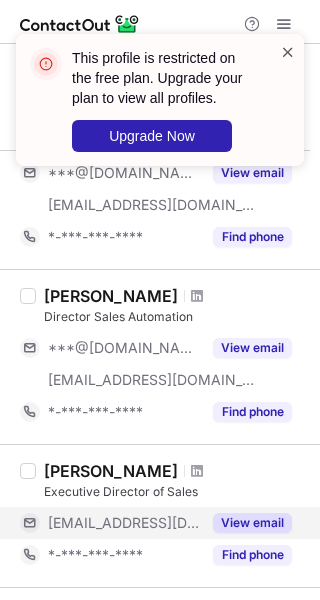 click at bounding box center [288, 52] 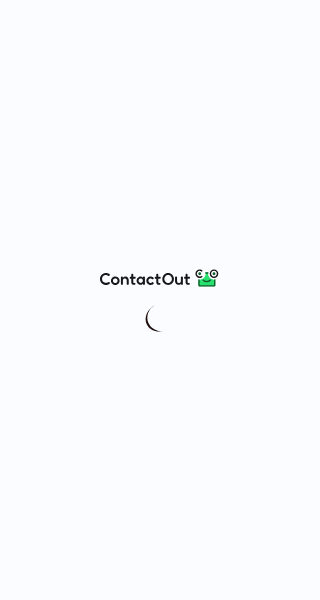 scroll, scrollTop: 0, scrollLeft: 0, axis: both 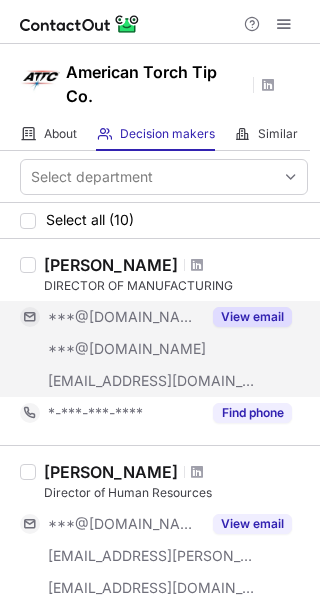 click on "View email" at bounding box center [252, 317] 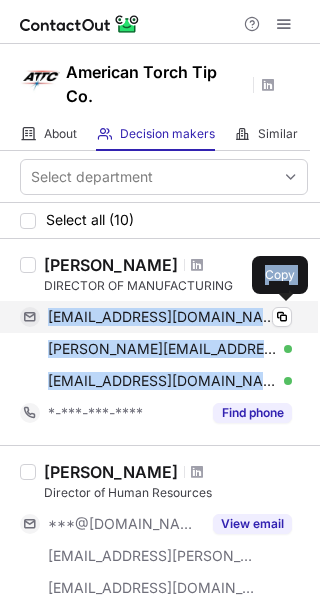 drag, startPoint x: 204, startPoint y: 381, endPoint x: 42, endPoint y: 315, distance: 174.92856 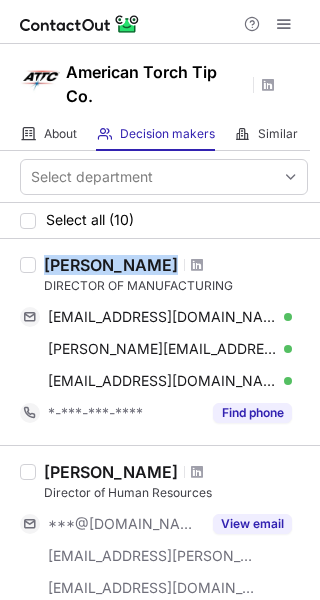drag, startPoint x: 160, startPoint y: 263, endPoint x: 36, endPoint y: 265, distance: 124.01613 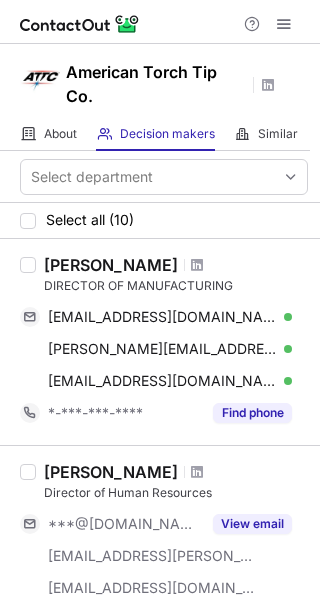 click on "DIRECTOR OF MANUFACTURING" at bounding box center [176, 286] 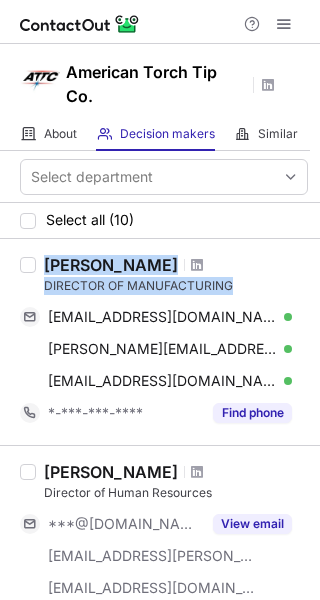 drag, startPoint x: 242, startPoint y: 288, endPoint x: 53, endPoint y: 279, distance: 189.21416 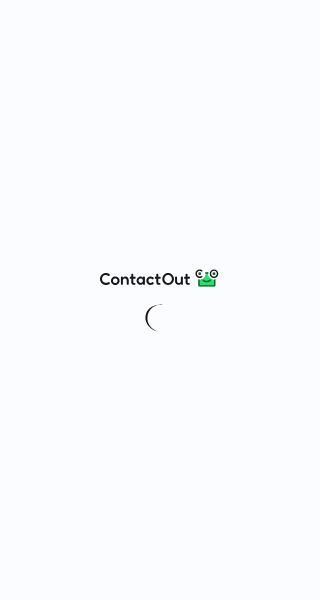 scroll, scrollTop: 0, scrollLeft: 0, axis: both 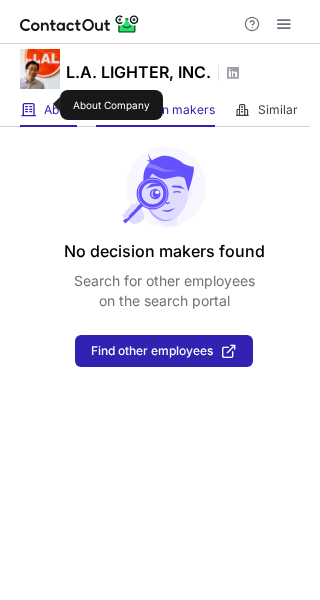 click on "About" at bounding box center [60, 110] 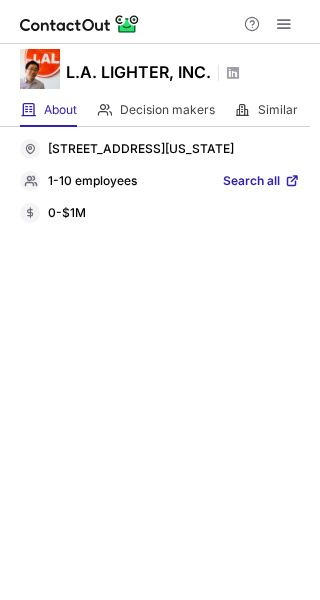 drag, startPoint x: 182, startPoint y: 162, endPoint x: 47, endPoint y: 152, distance: 135.36986 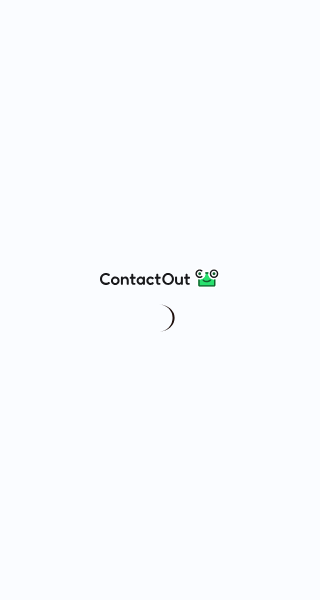 scroll, scrollTop: 0, scrollLeft: 0, axis: both 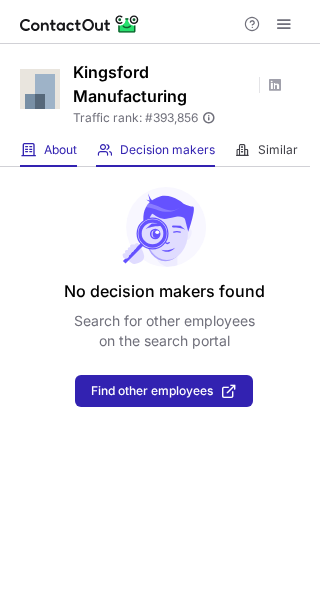 click on "About About Company" at bounding box center (48, 150) 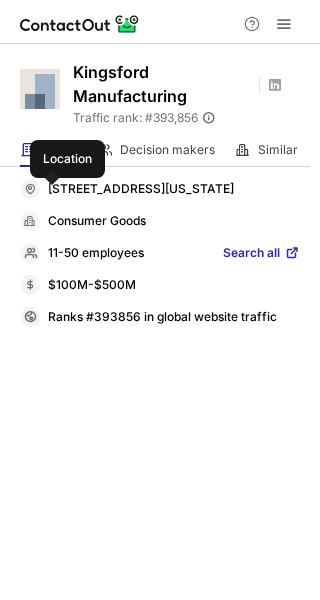 drag, startPoint x: 179, startPoint y: 211, endPoint x: 47, endPoint y: 193, distance: 133.22162 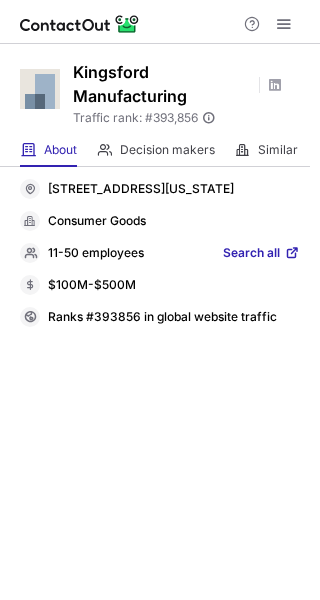 copy on "5124 Summer Shade Rd, Summer Shade, Kentucky, 42166, US" 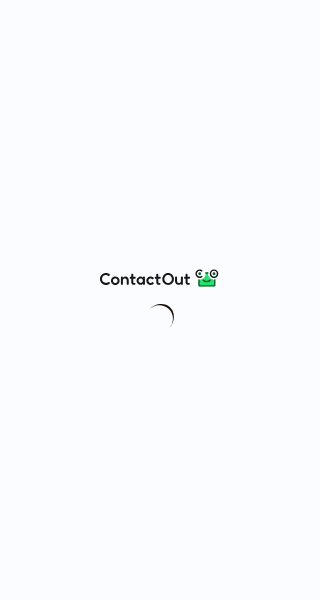 scroll, scrollTop: 0, scrollLeft: 0, axis: both 